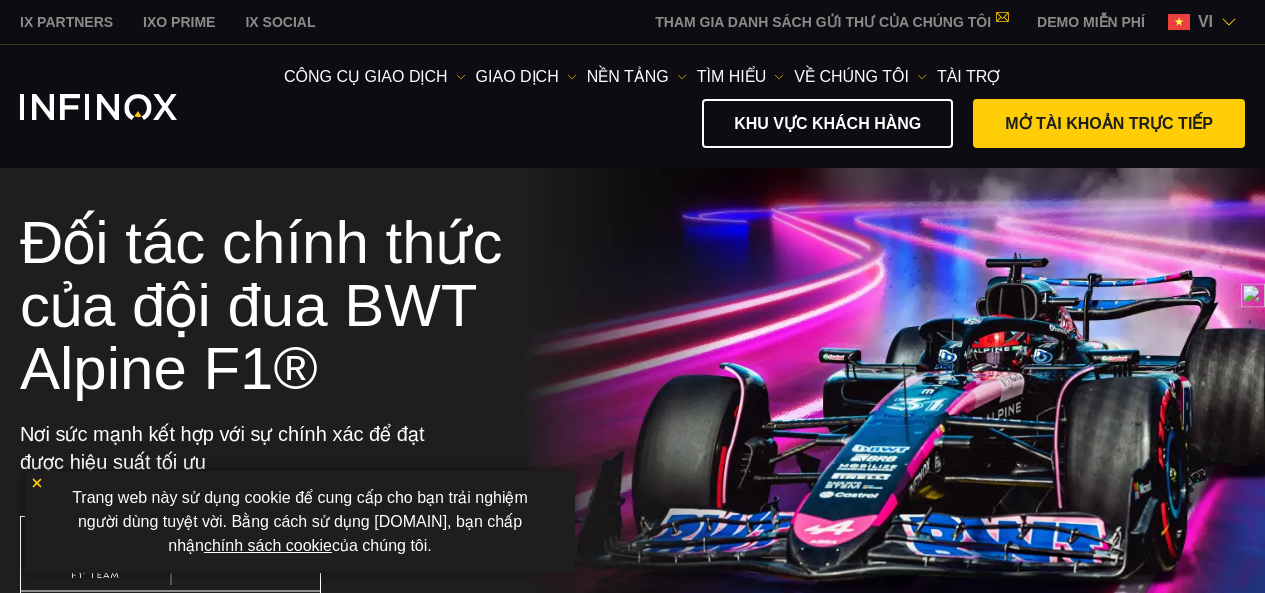 scroll, scrollTop: 0, scrollLeft: 0, axis: both 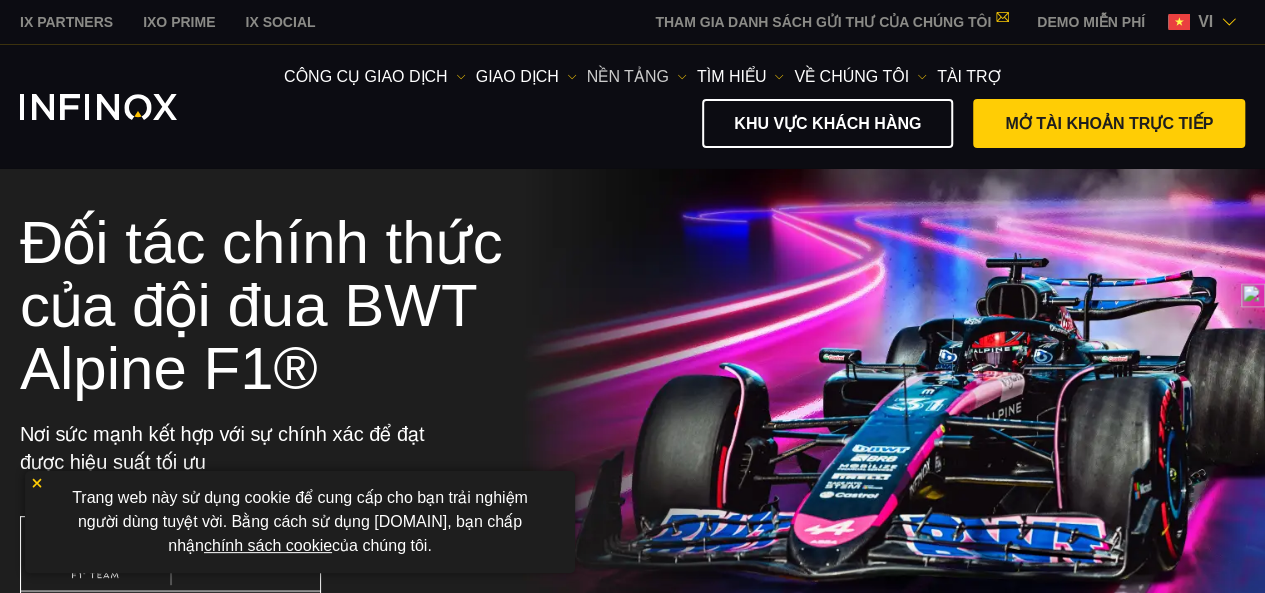 click on "NỀN TẢNG" at bounding box center (375, 77) 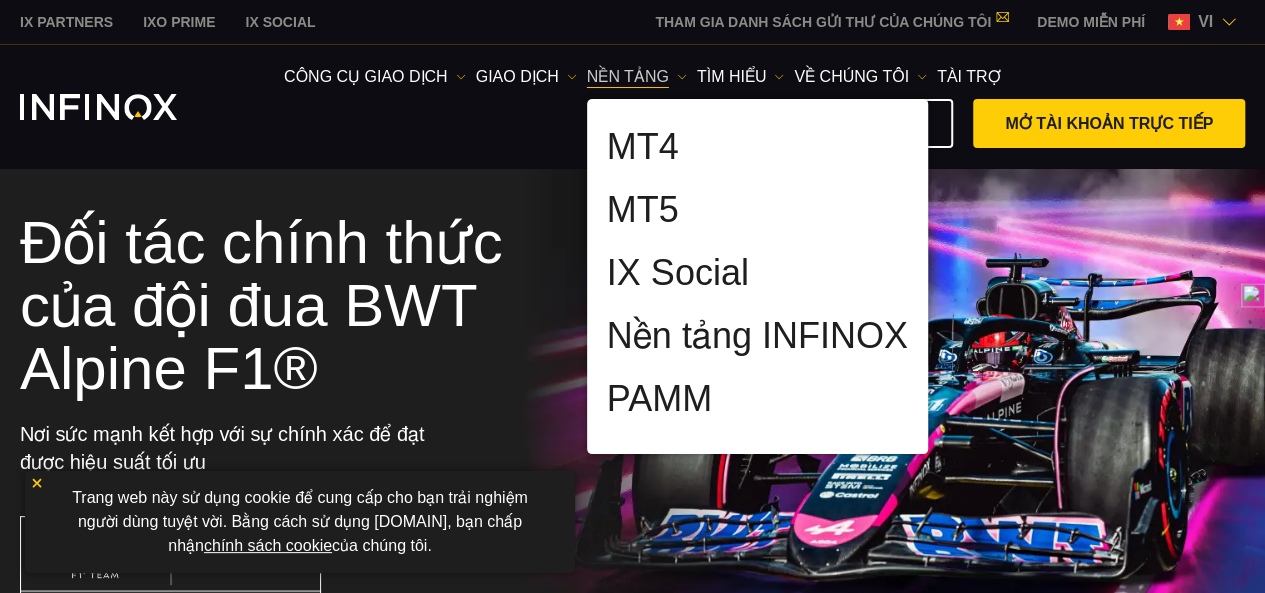 scroll, scrollTop: 0, scrollLeft: 0, axis: both 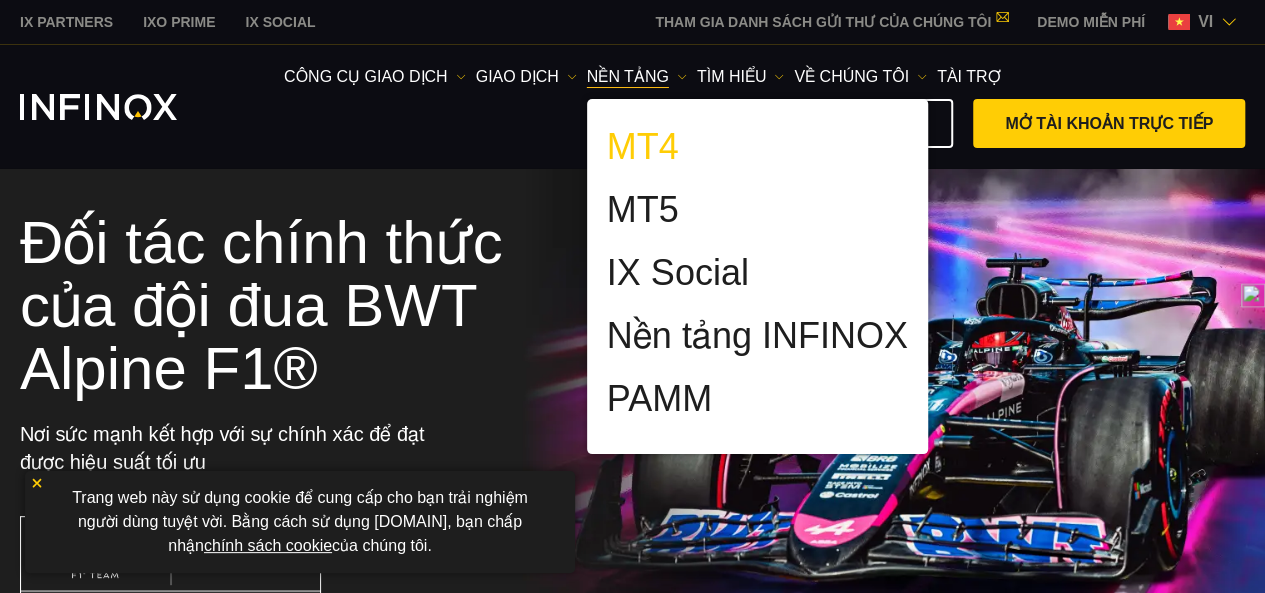 click on "MT4" at bounding box center (643, 147) 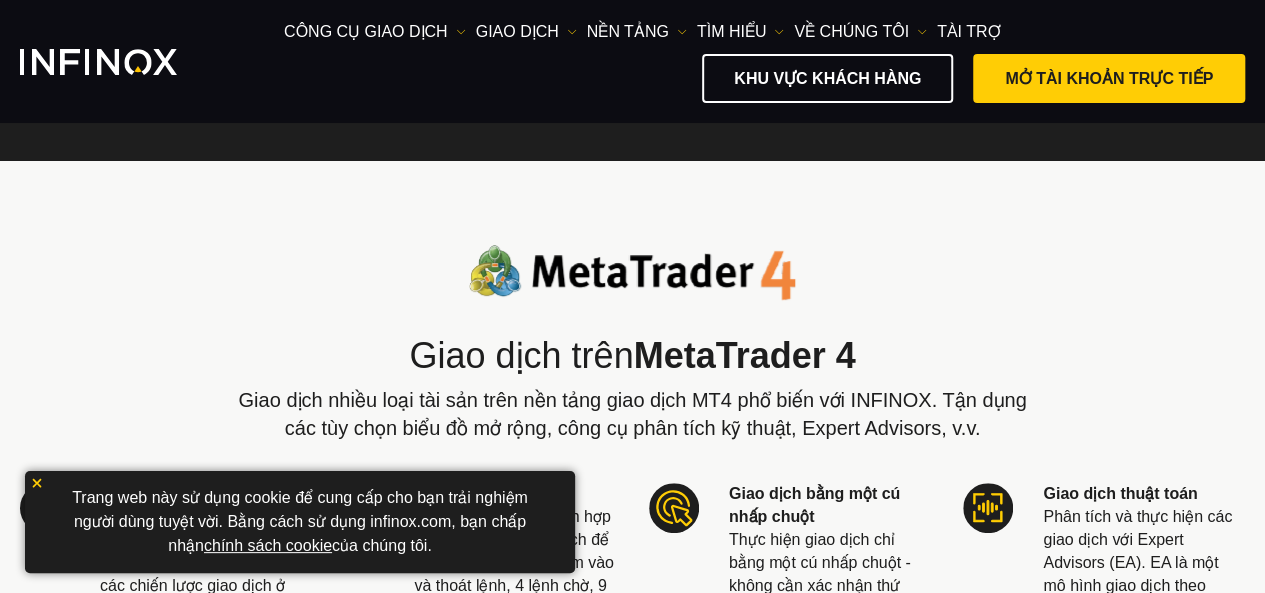 scroll, scrollTop: 100, scrollLeft: 0, axis: vertical 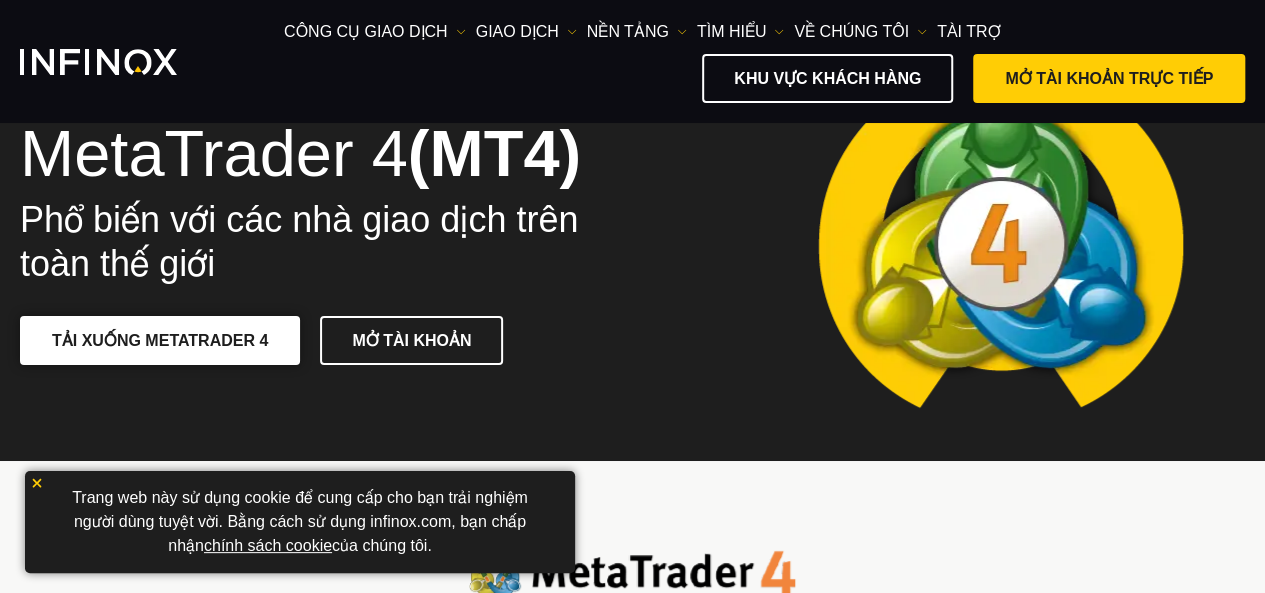 click at bounding box center [160, 340] 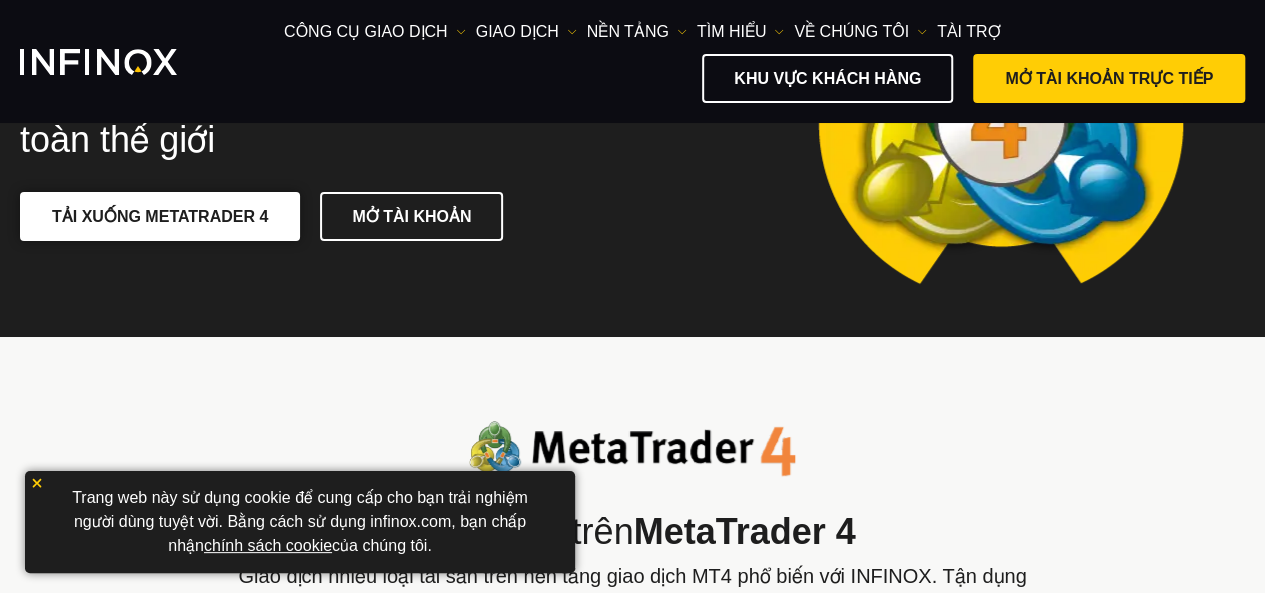 scroll, scrollTop: 200, scrollLeft: 0, axis: vertical 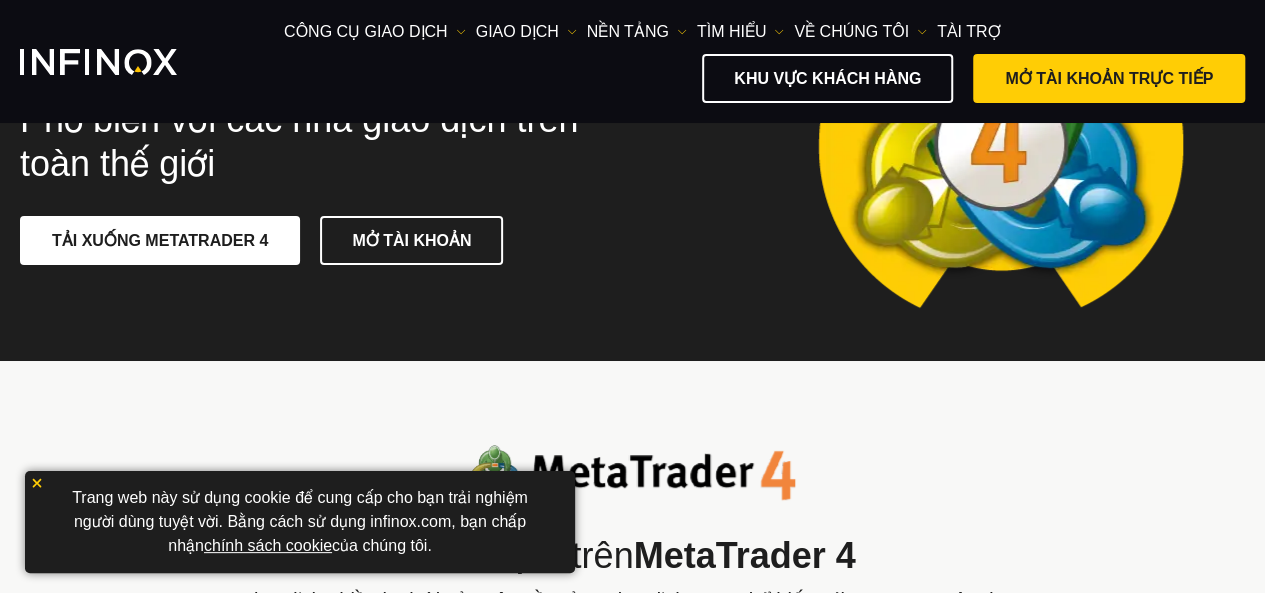 click on "chính sách cookie" at bounding box center (268, 545) 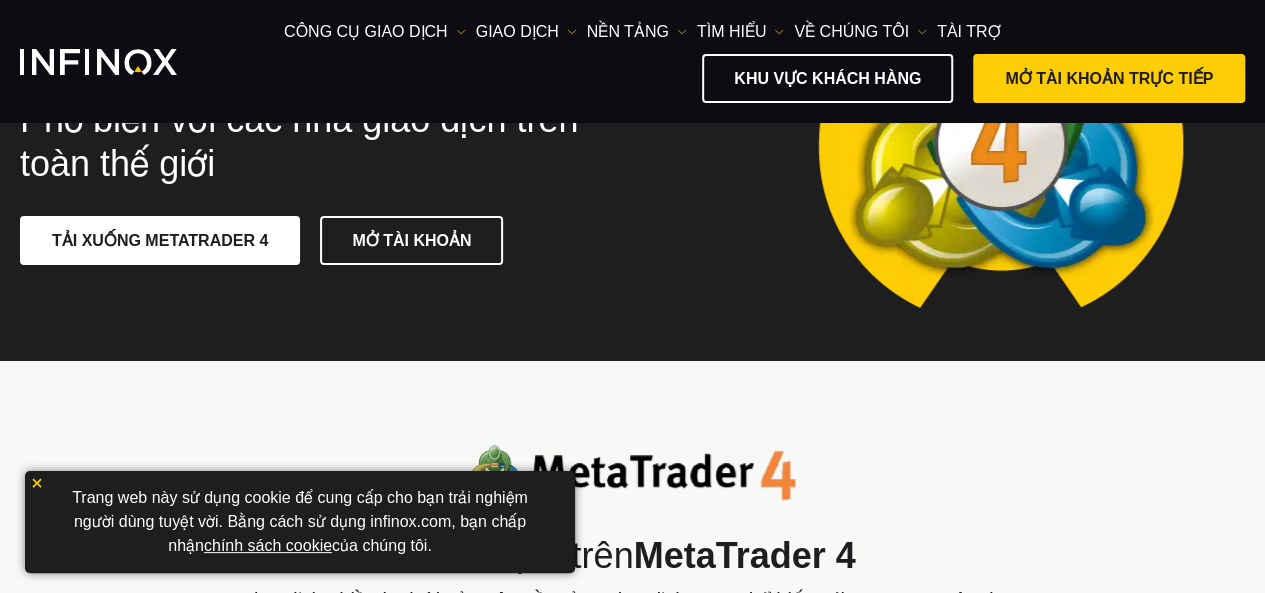 click at bounding box center [37, 483] 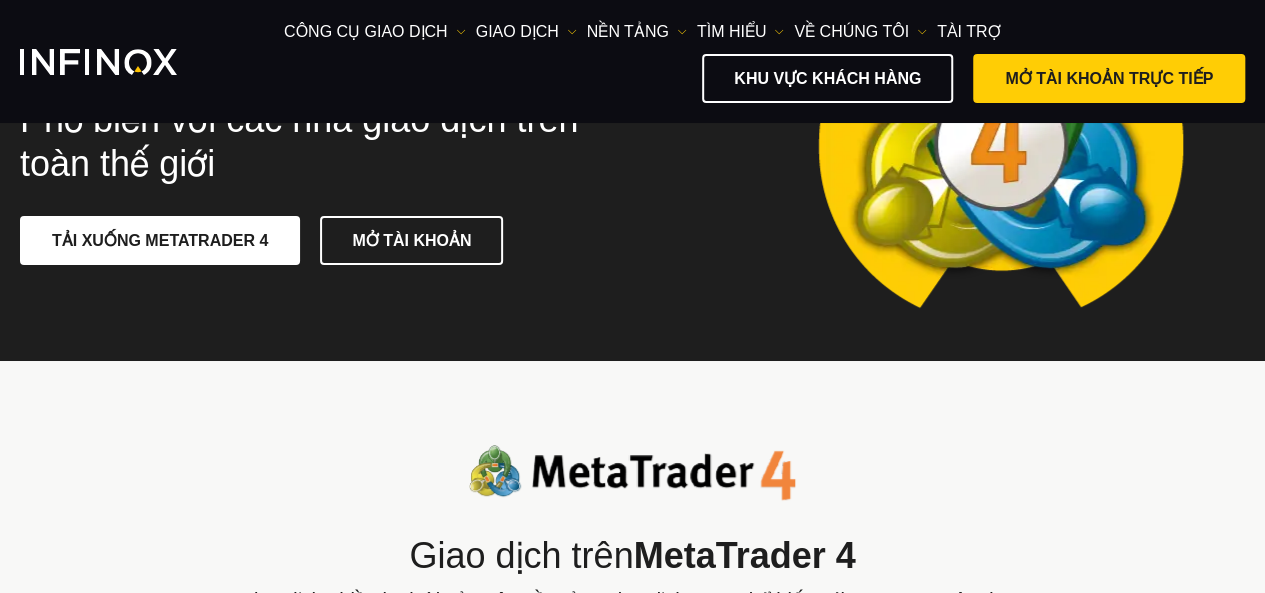 scroll, scrollTop: 0, scrollLeft: 0, axis: both 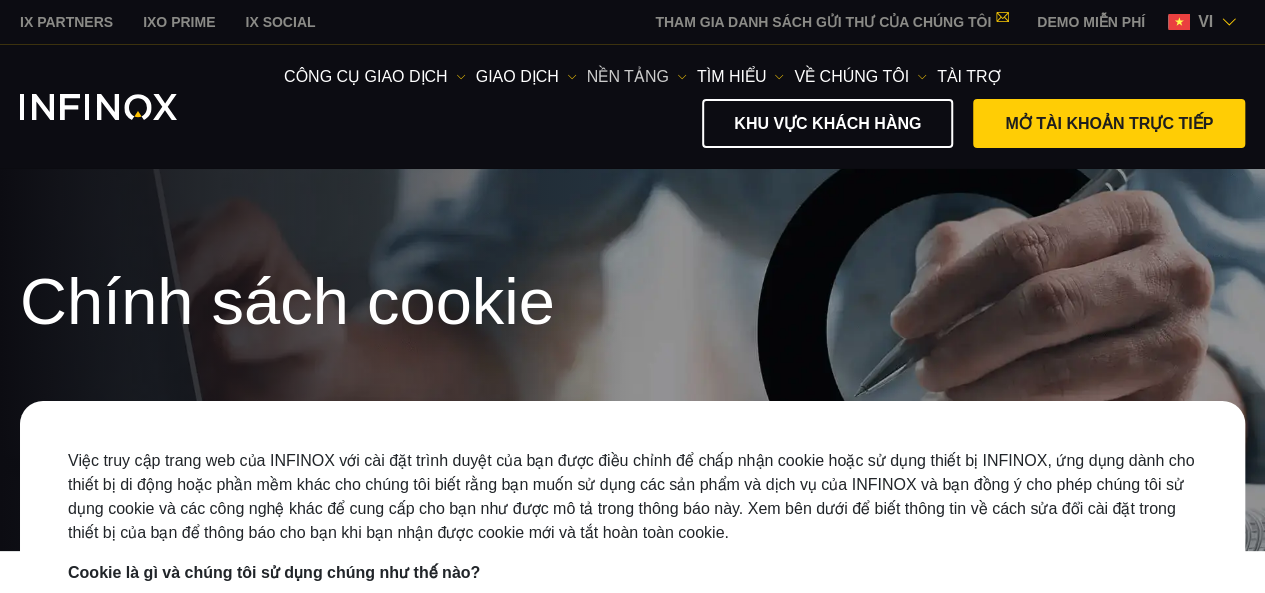 click on "NỀN TẢNG" at bounding box center (375, 77) 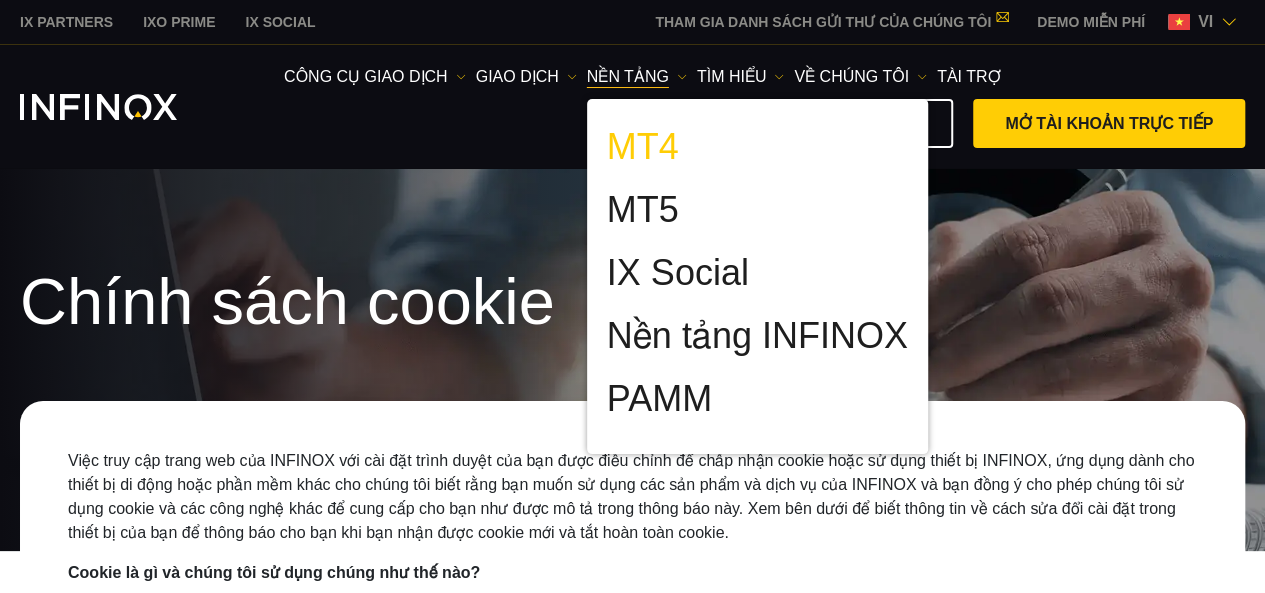 click on "MT4" at bounding box center [643, 147] 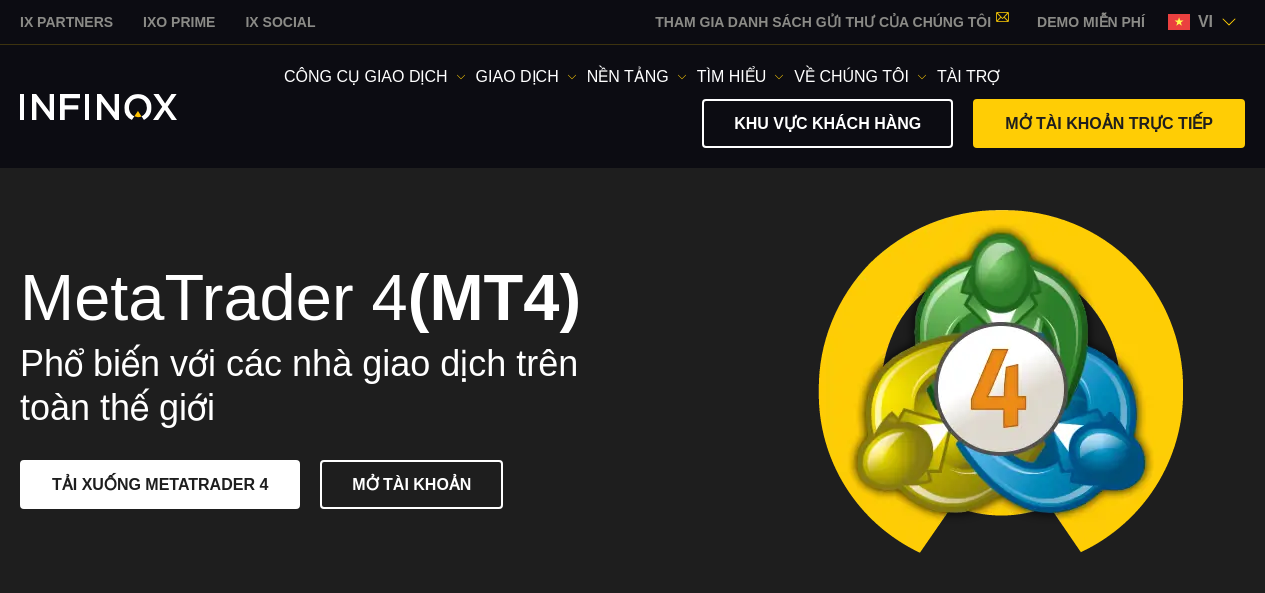 scroll, scrollTop: 0, scrollLeft: 0, axis: both 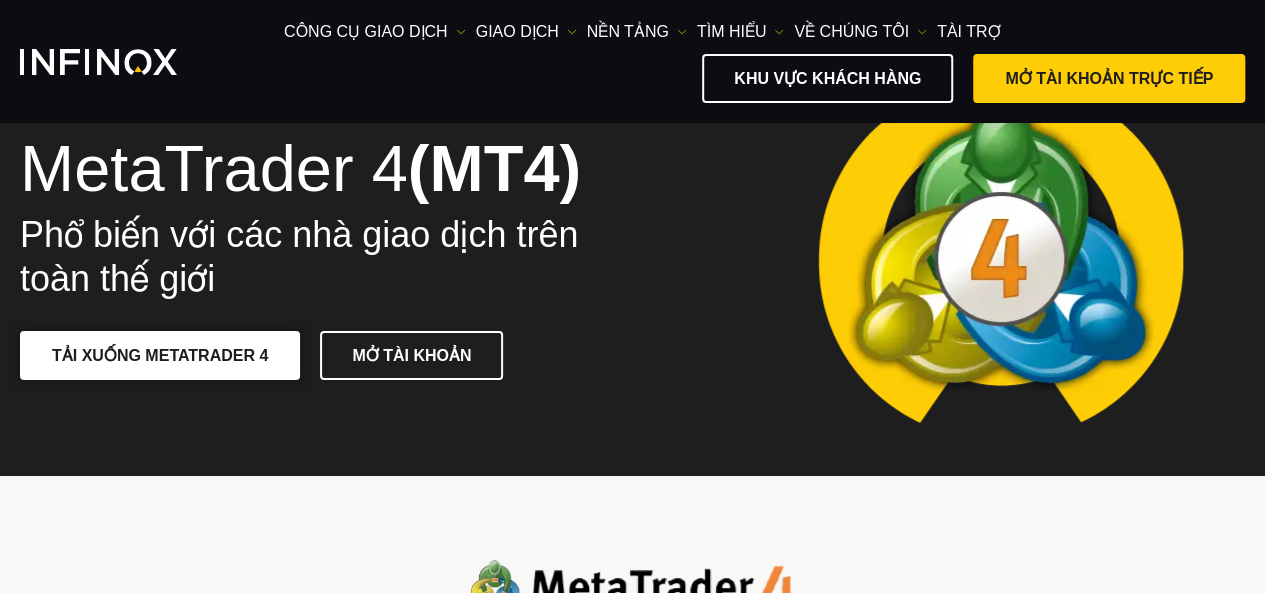 click on "TẢI XUỐNG METATRADER 4" at bounding box center (160, 355) 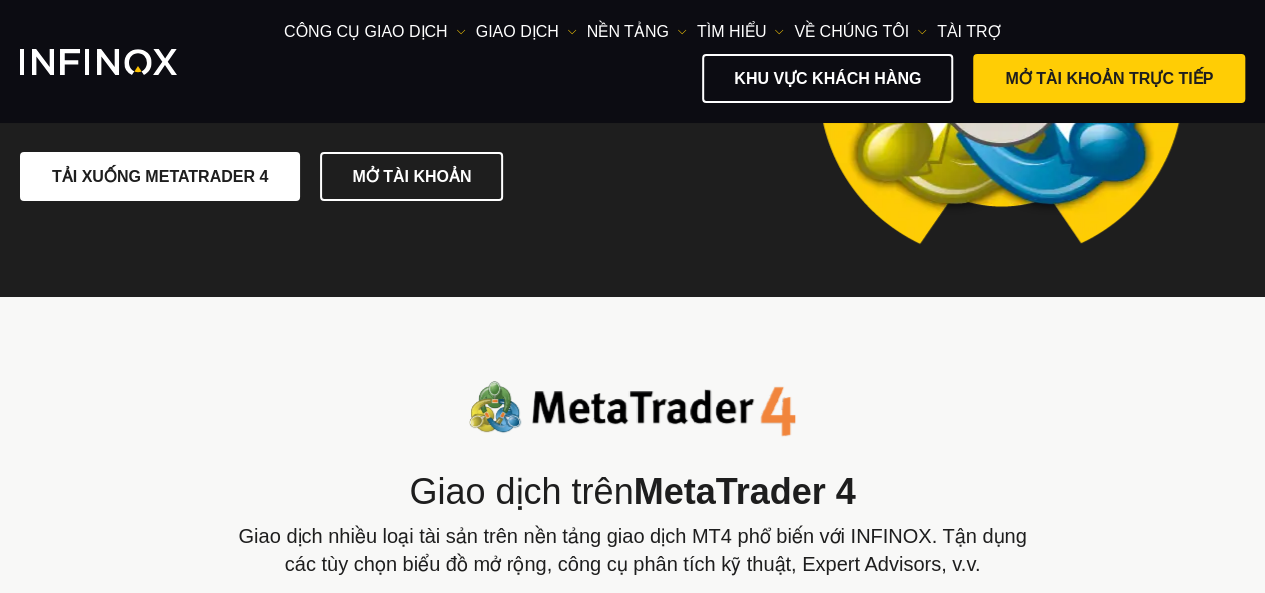 scroll, scrollTop: 100, scrollLeft: 0, axis: vertical 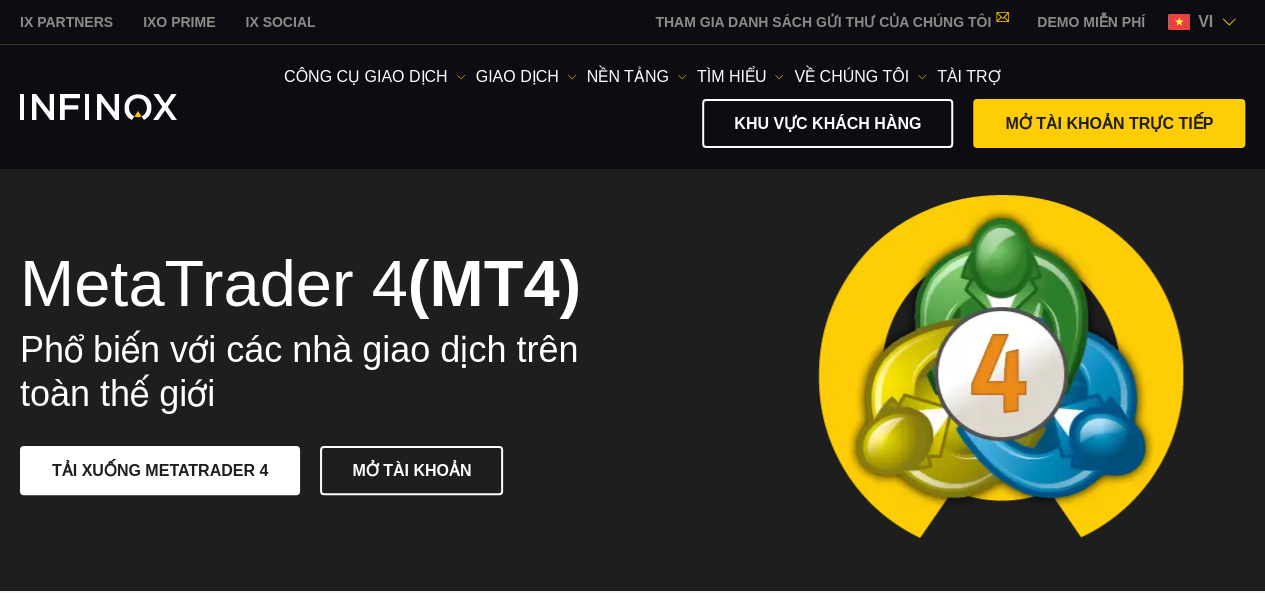 click on "vi" at bounding box center [1205, 22] 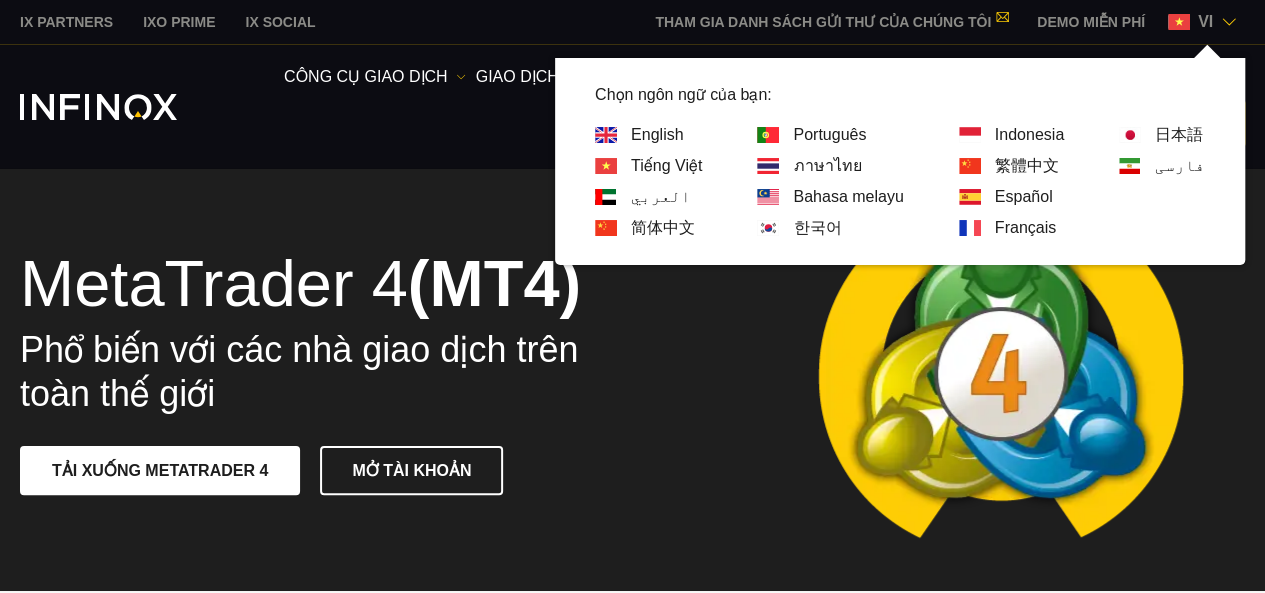 click on "English" at bounding box center (657, 135) 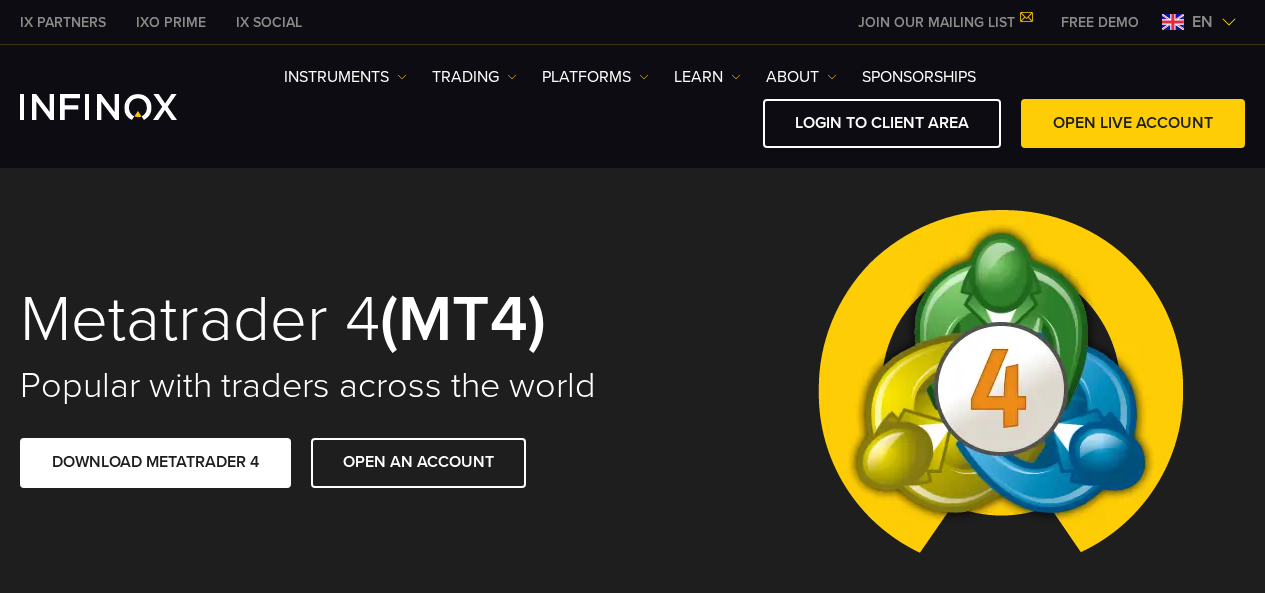 scroll, scrollTop: 0, scrollLeft: 0, axis: both 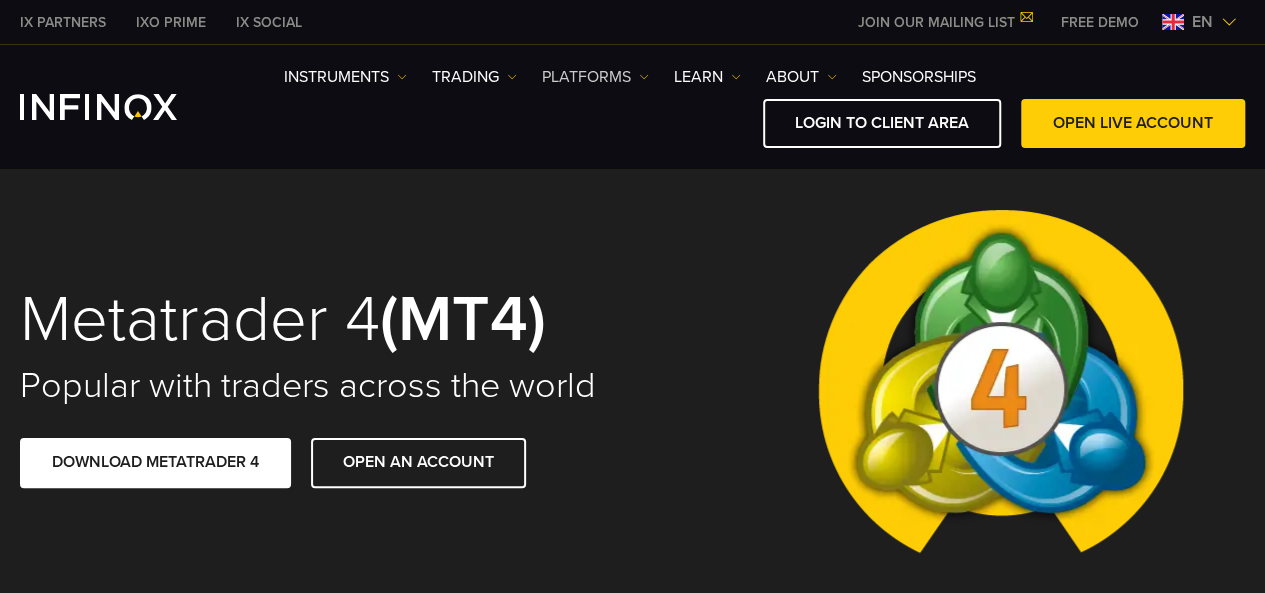 click on "PLATFORMS" at bounding box center (345, 77) 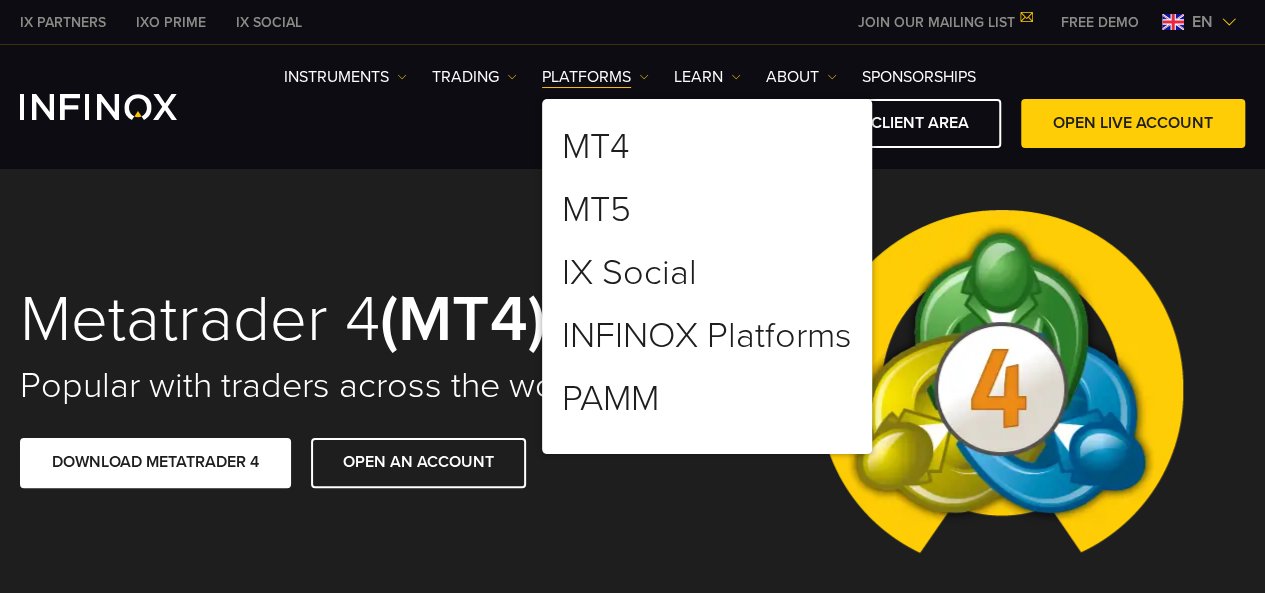 scroll, scrollTop: 0, scrollLeft: 0, axis: both 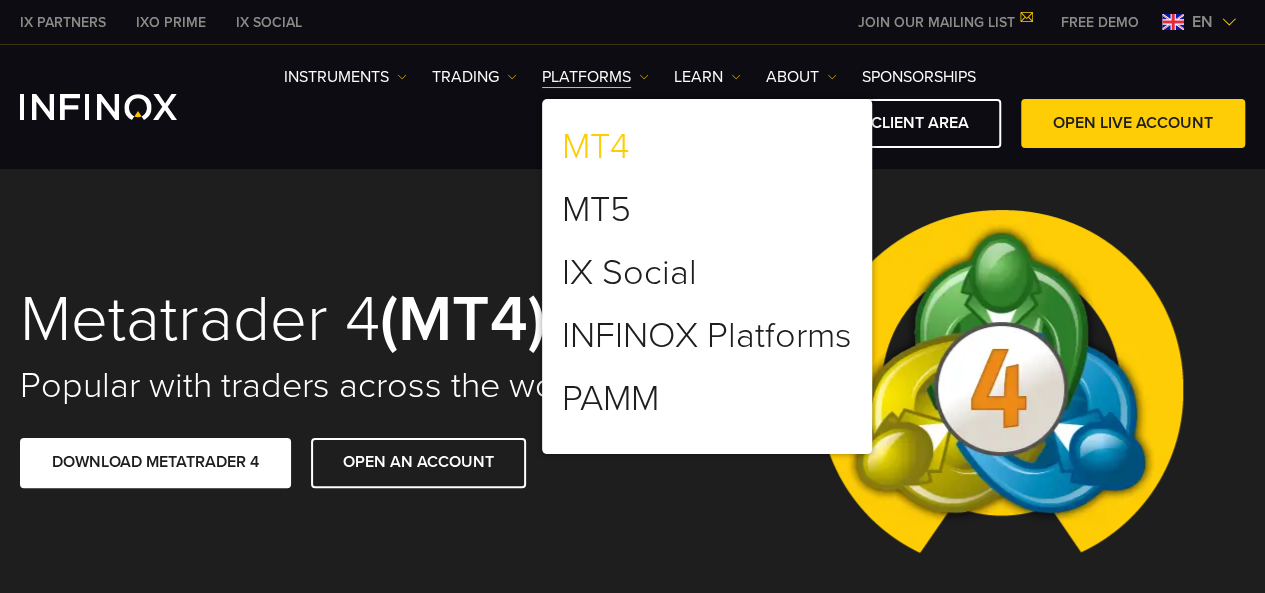 click on "MT4" at bounding box center (595, 147) 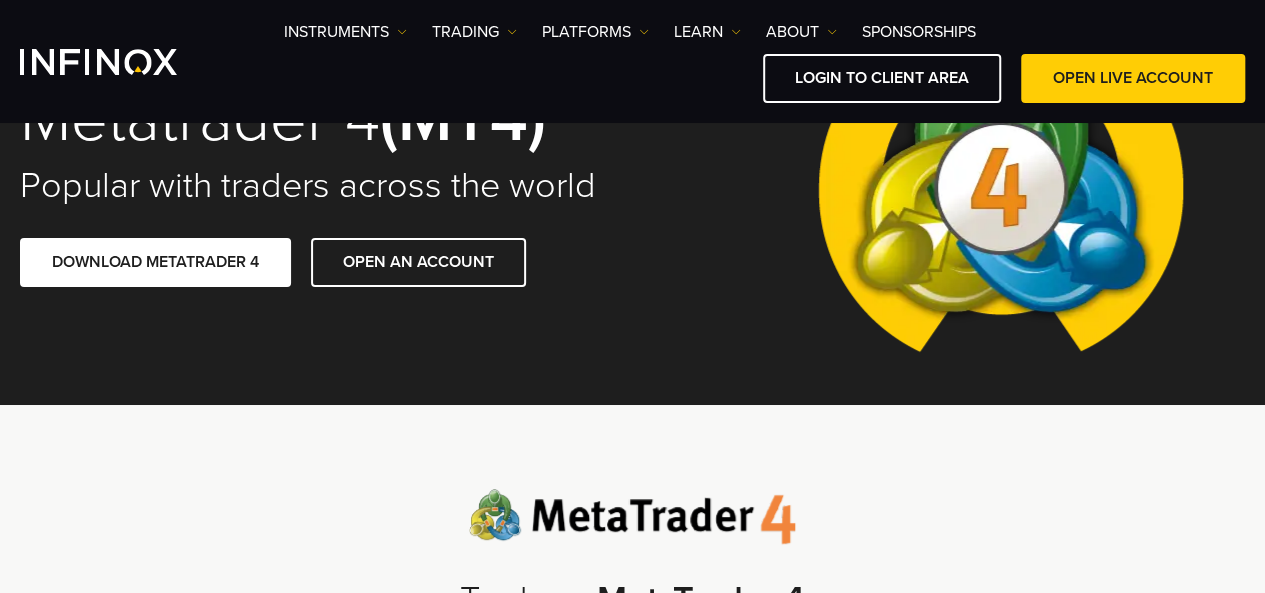 scroll, scrollTop: 200, scrollLeft: 0, axis: vertical 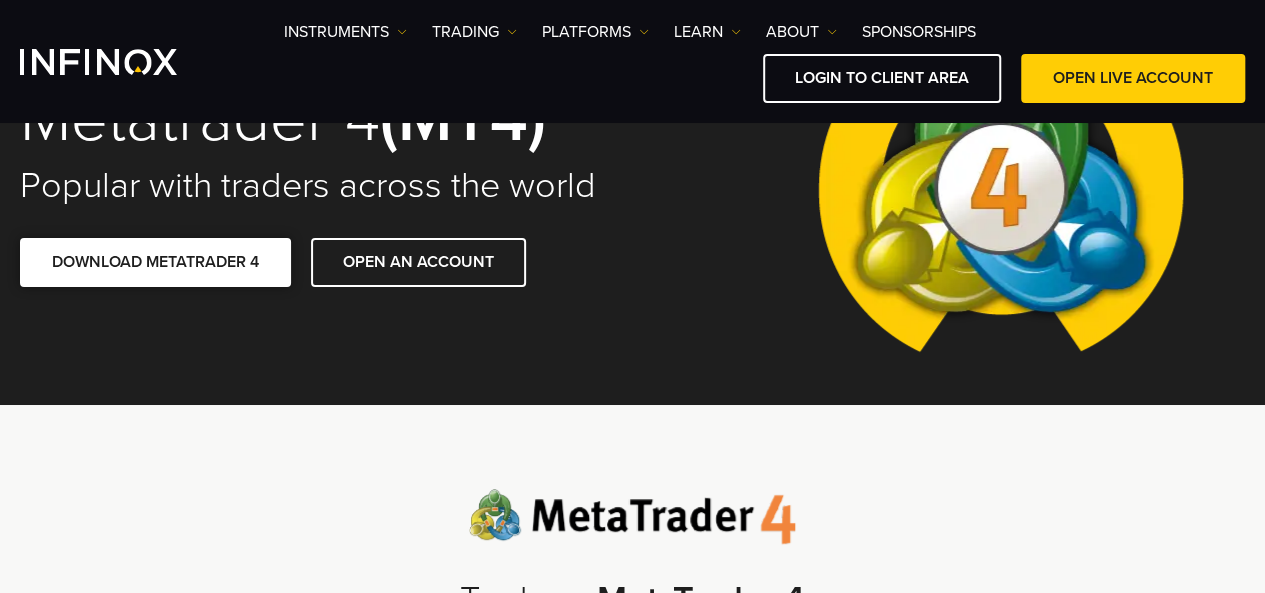 click at bounding box center [156, 262] 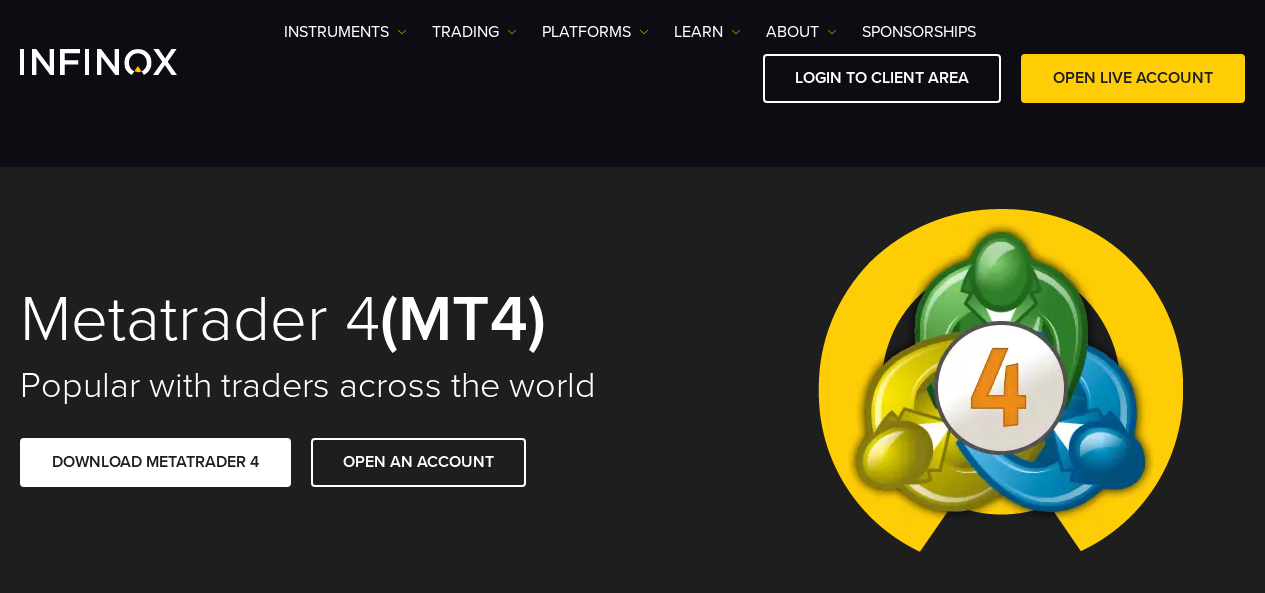 scroll, scrollTop: 200, scrollLeft: 0, axis: vertical 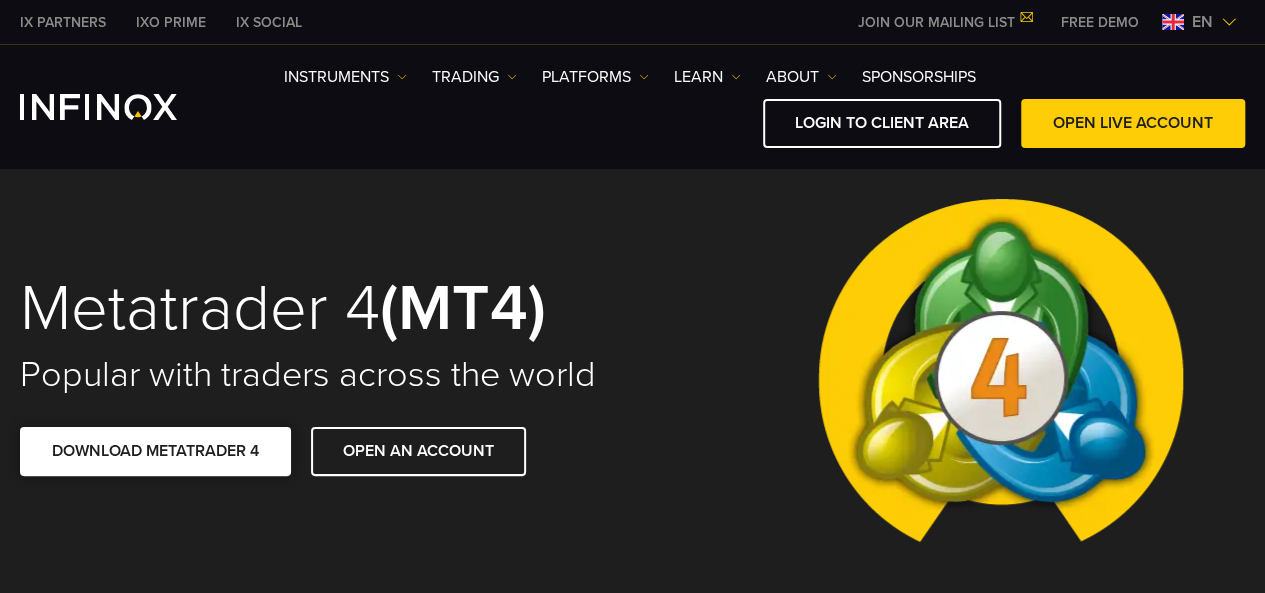 click on "DOWNLOAD METATRADER 4" at bounding box center [155, 451] 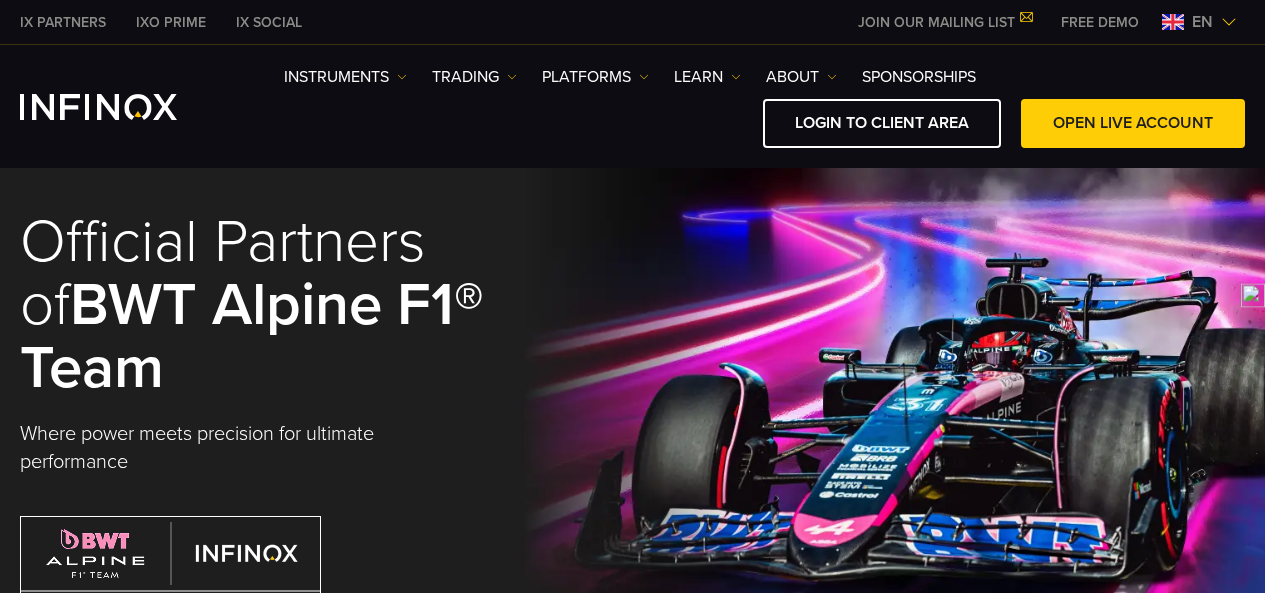 scroll, scrollTop: 0, scrollLeft: 0, axis: both 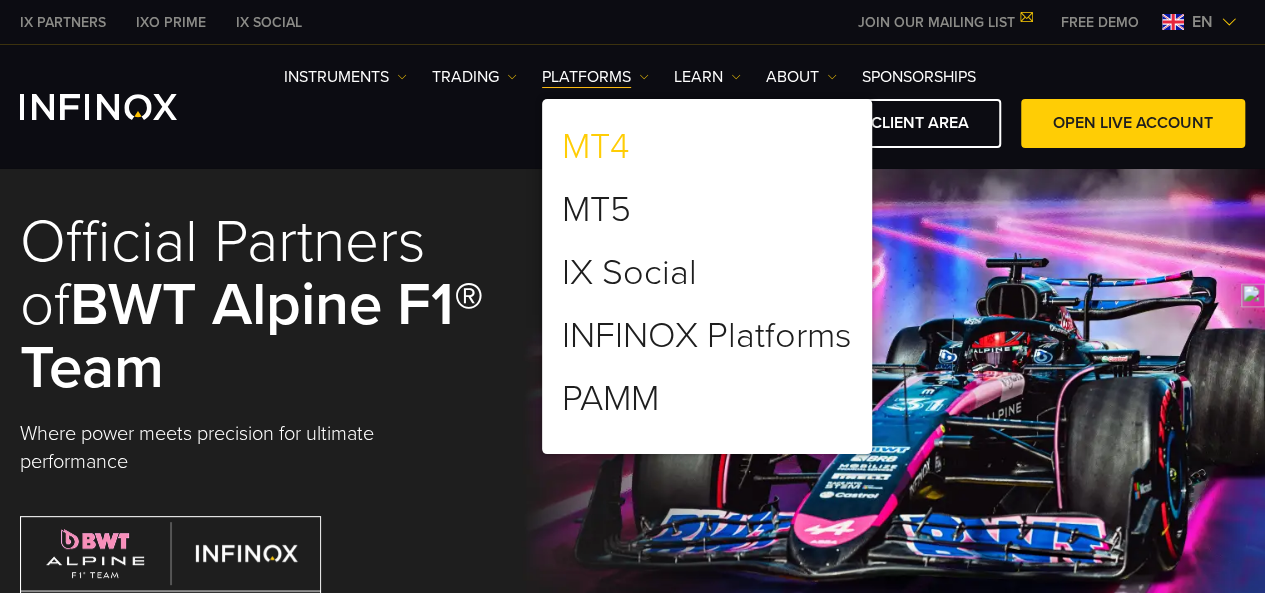 click on "MT4" at bounding box center [595, 147] 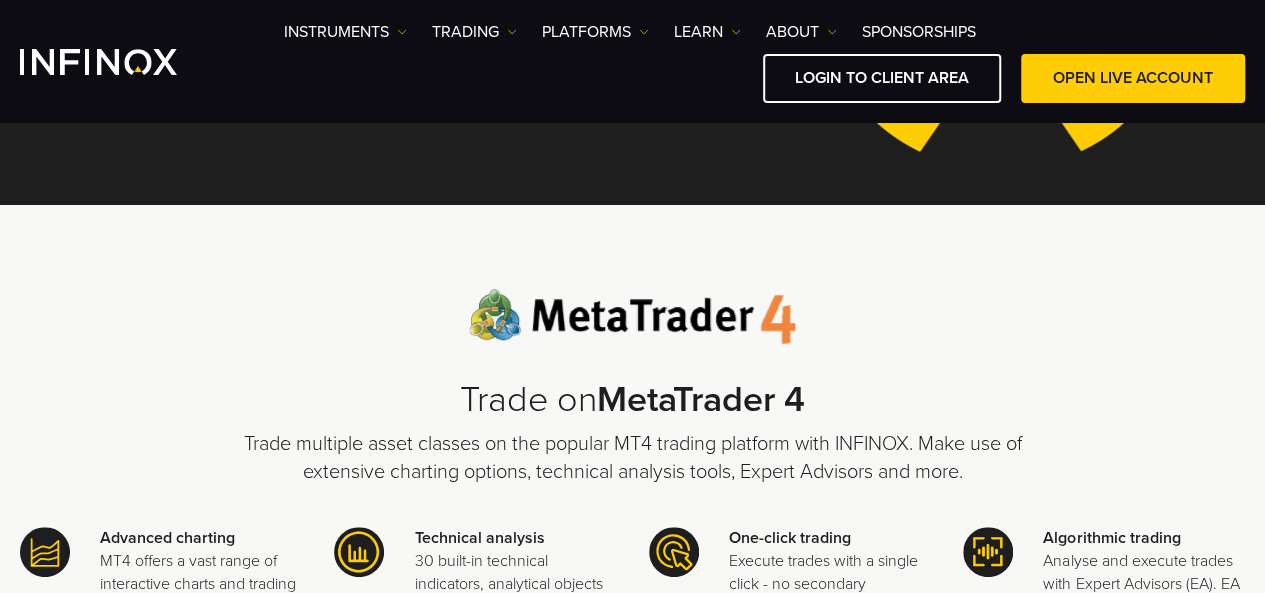 scroll, scrollTop: 400, scrollLeft: 0, axis: vertical 